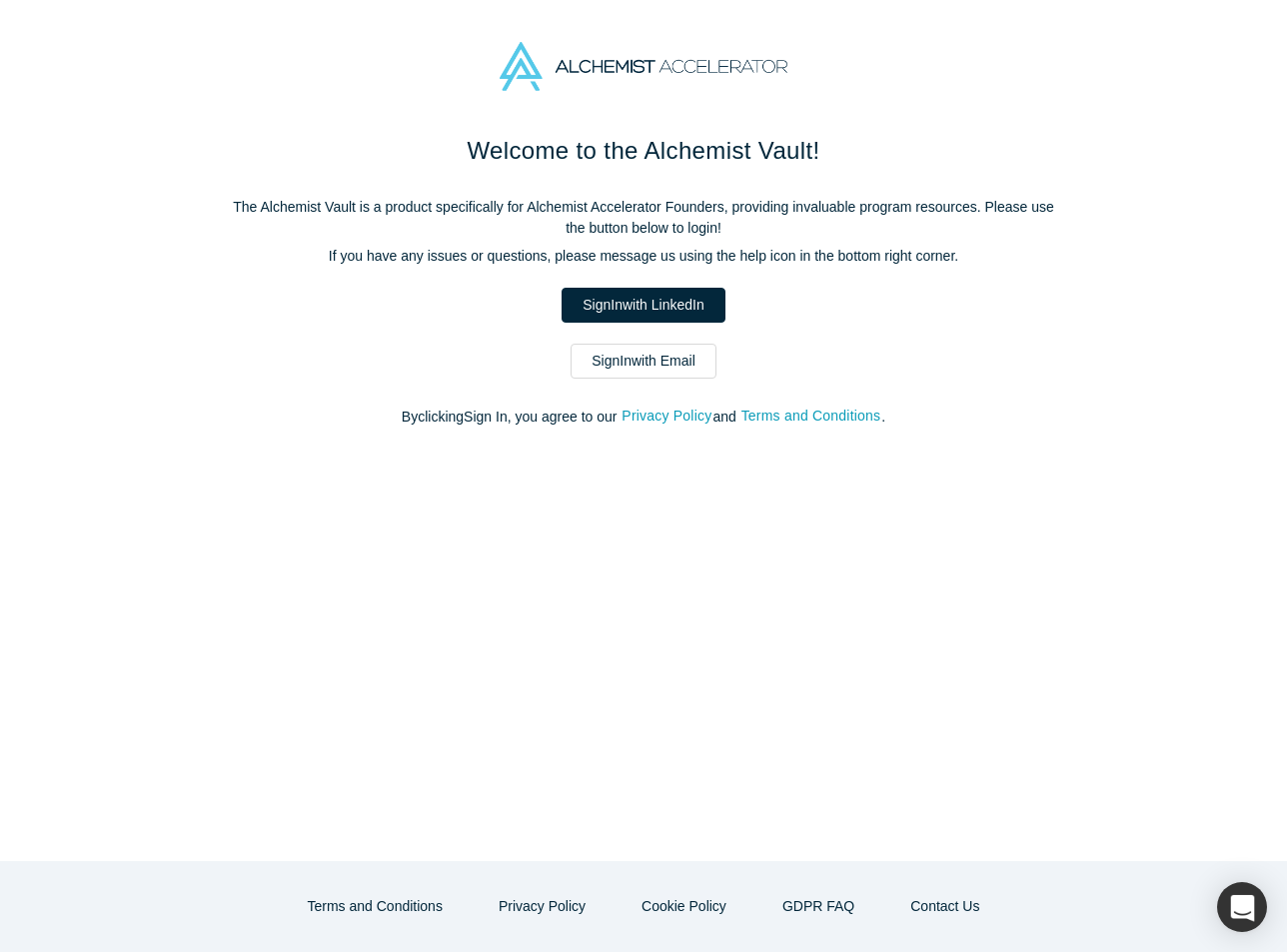 scroll, scrollTop: 0, scrollLeft: 0, axis: both 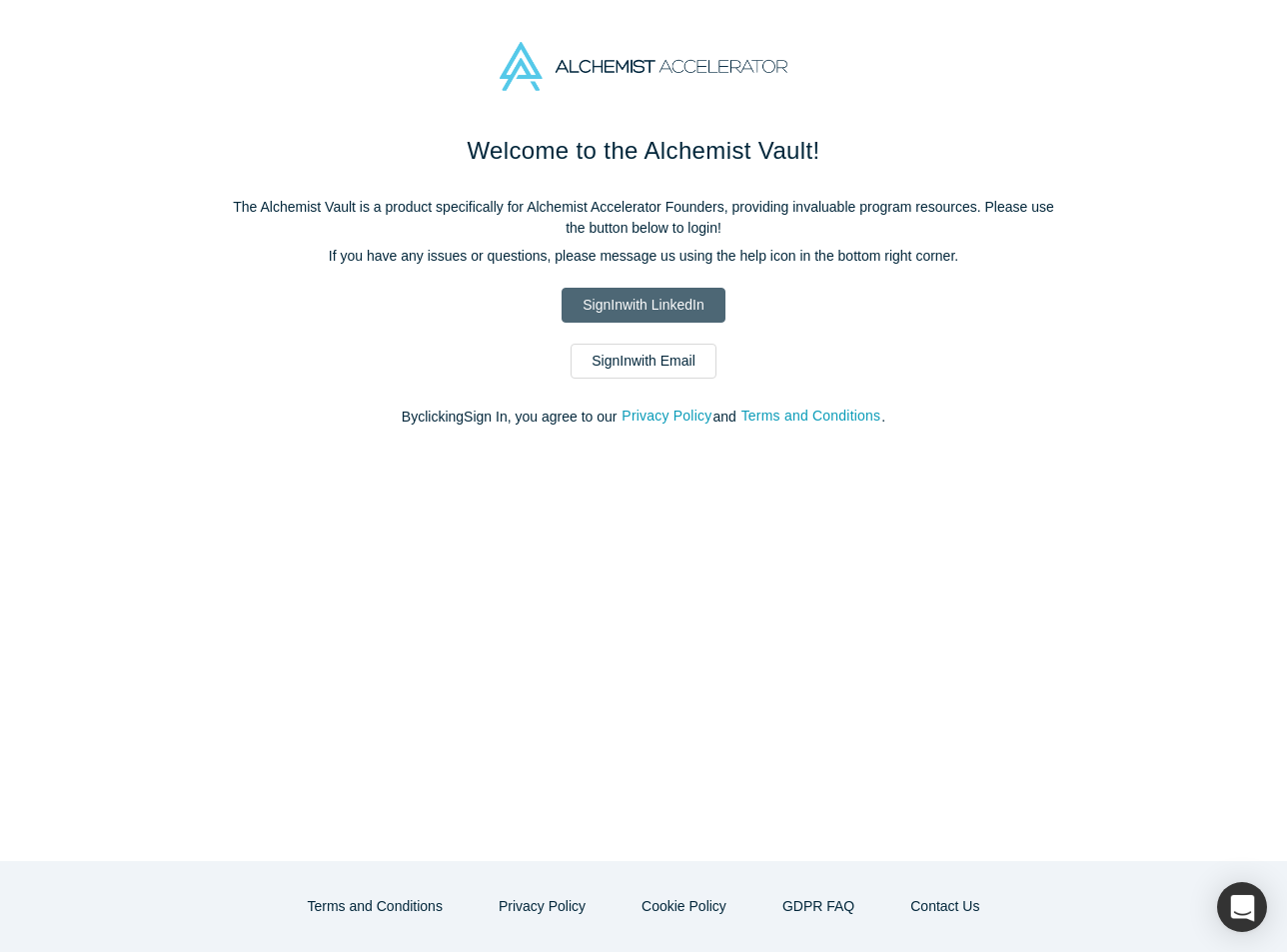 click on "Sign  In  with LinkedIn" at bounding box center [643, 305] 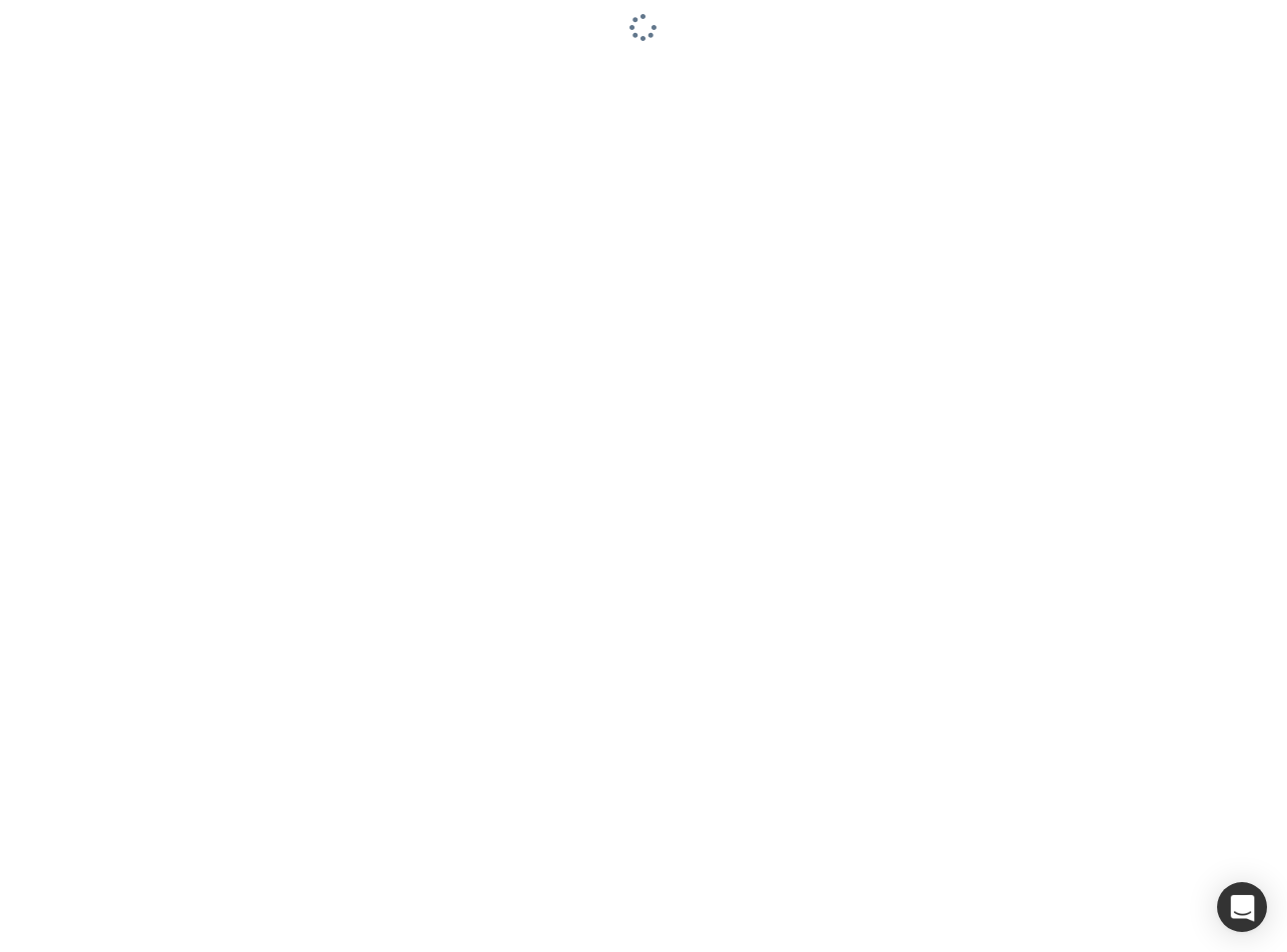 scroll, scrollTop: 0, scrollLeft: 0, axis: both 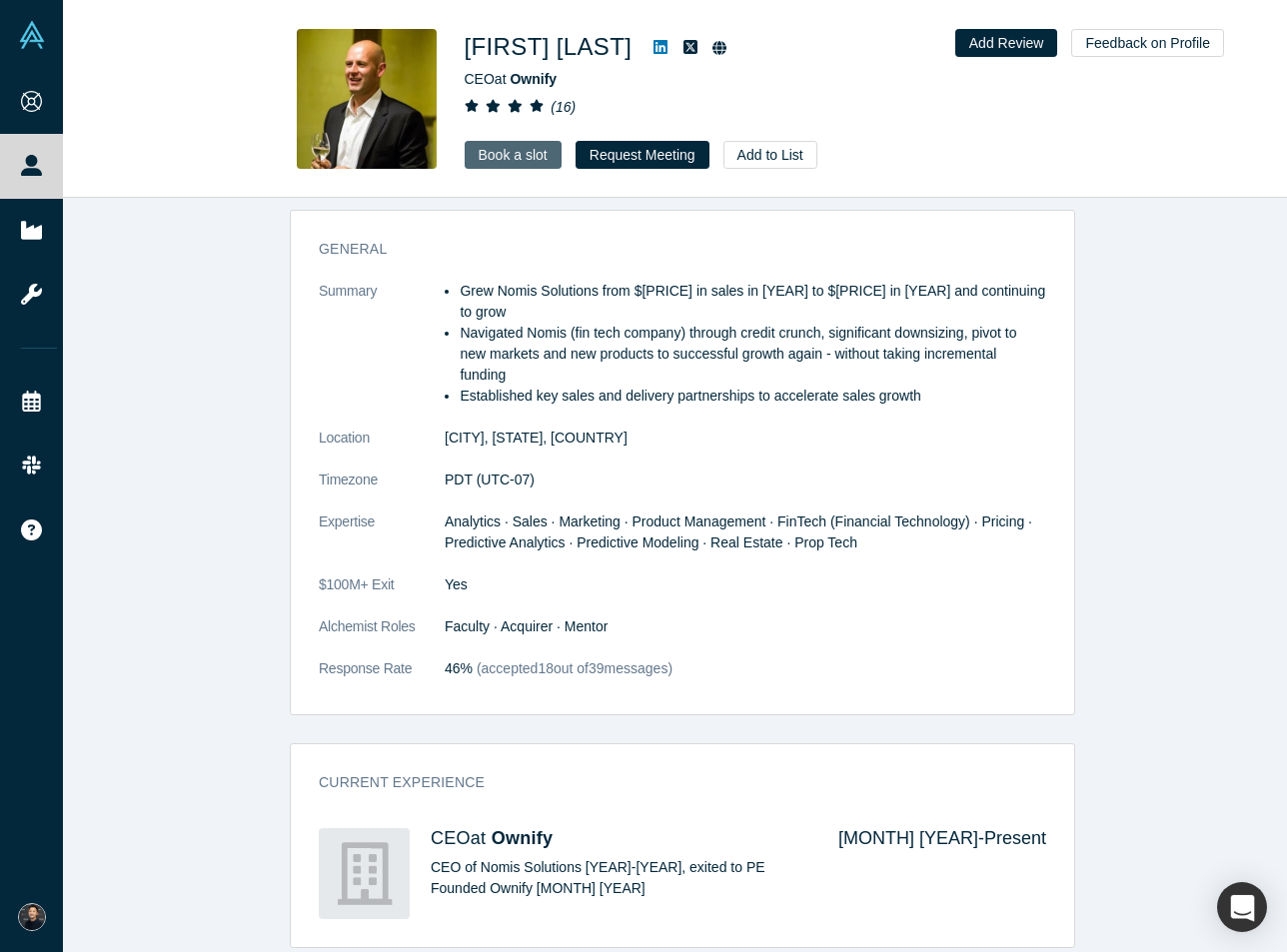 click on "Book a slot" at bounding box center [513, 155] 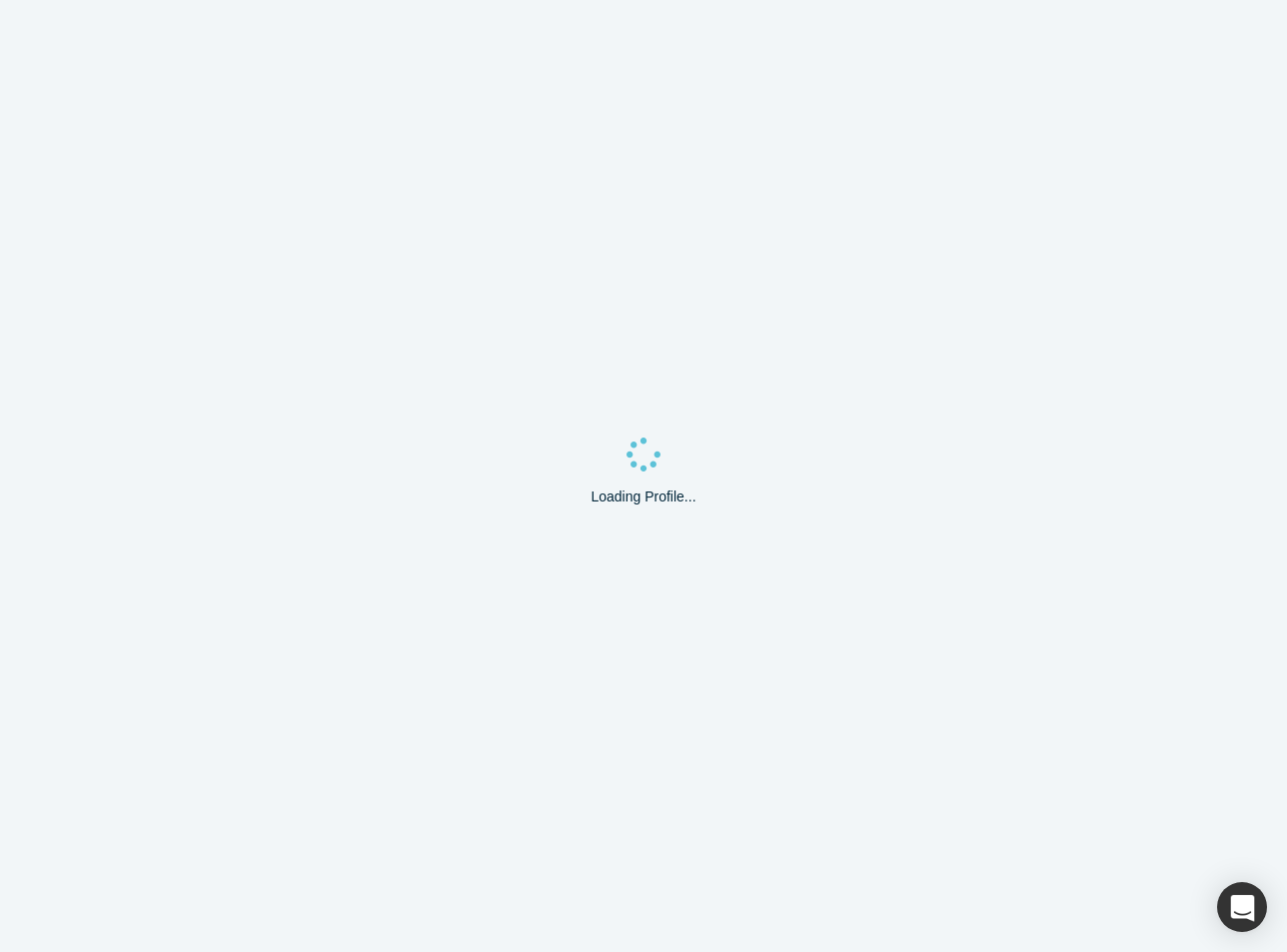 scroll, scrollTop: 0, scrollLeft: 0, axis: both 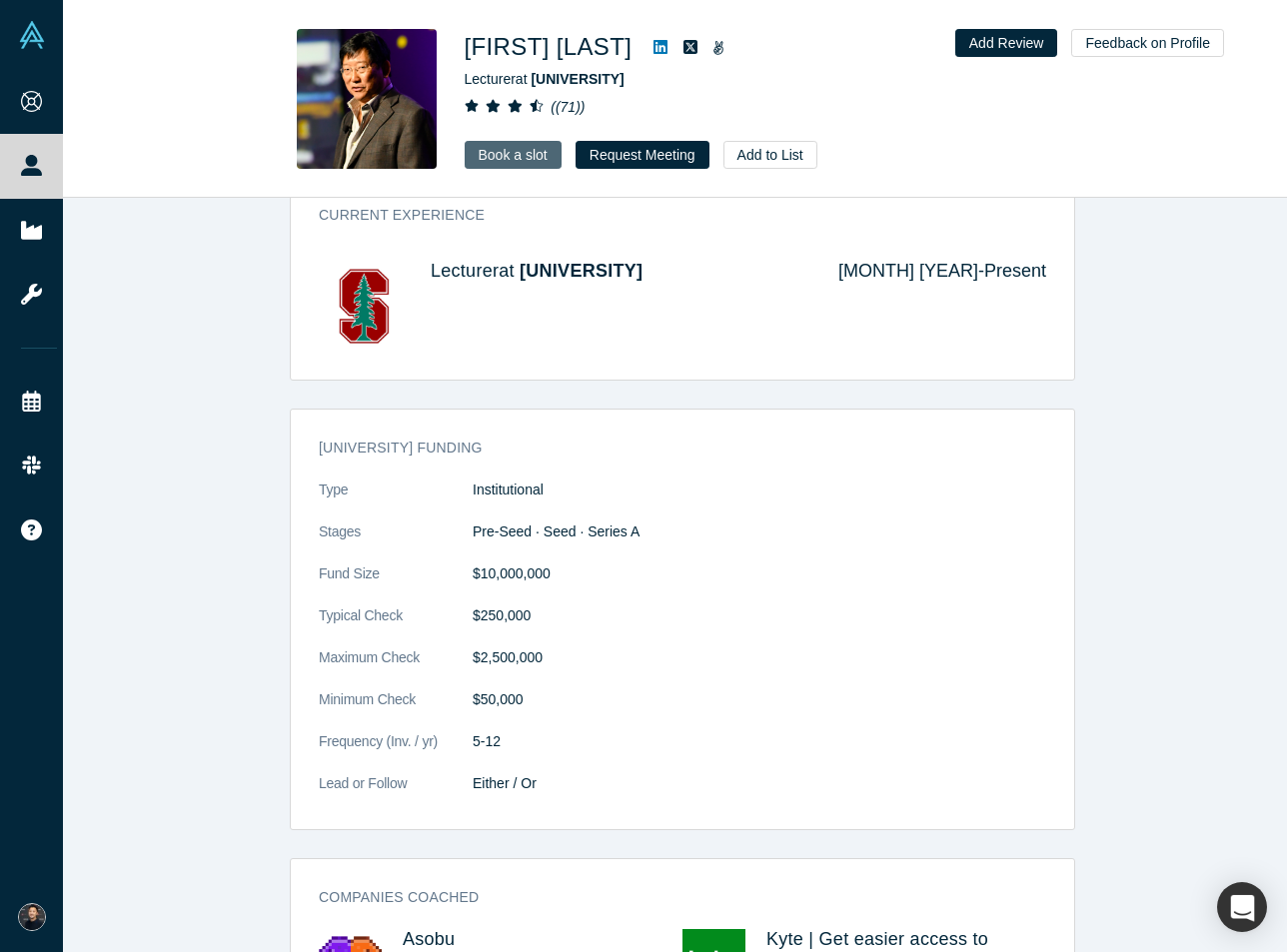 click on "Book a slot" at bounding box center (513, 155) 